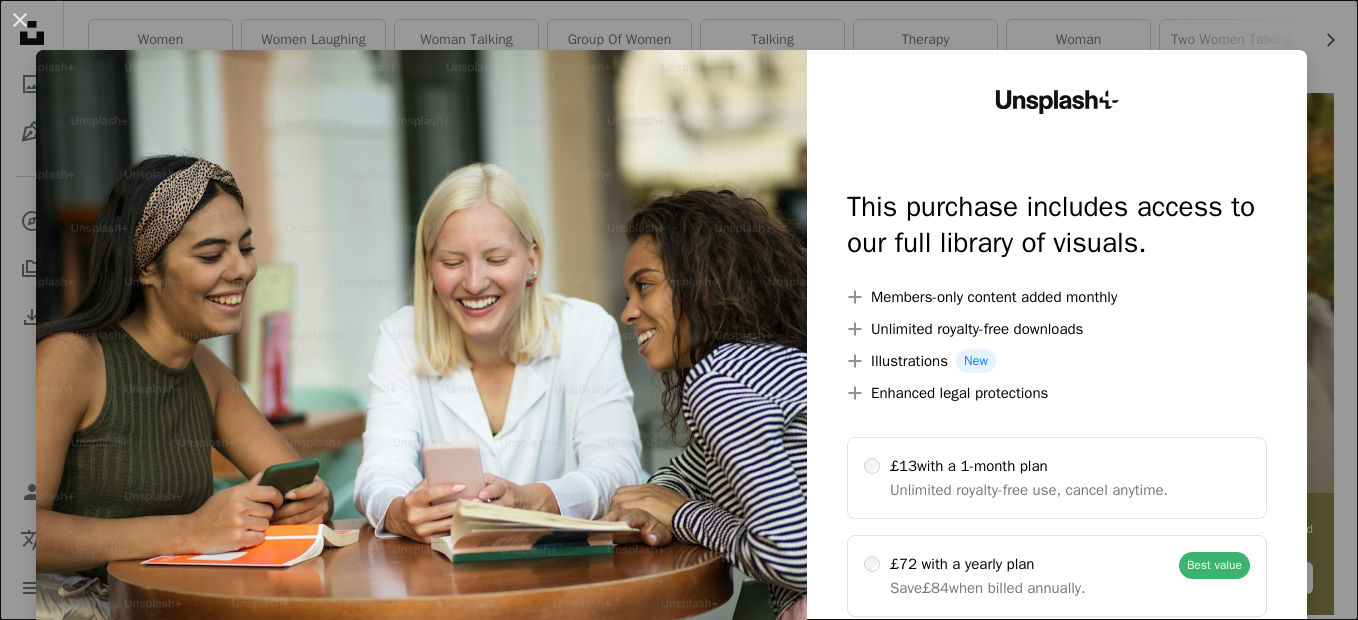 scroll, scrollTop: 406, scrollLeft: 0, axis: vertical 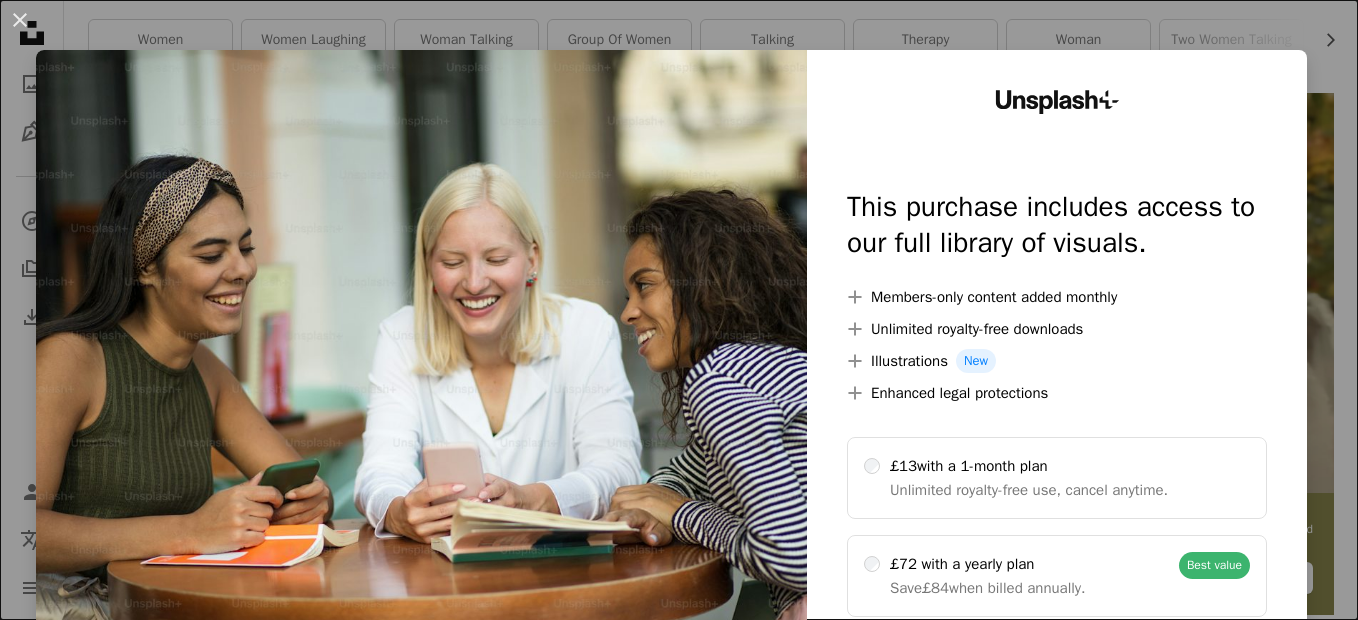 click on "An X shape Unsplash+ This purchase includes access to our full library of visuals. A plus sign Members-only content added monthly A plus sign Unlimited royalty-free downloads A plus sign Illustrations  New A plus sign Enhanced legal protections £13  with a 1-month plan Unlimited royalty-free use, cancel anytime. £72   with a yearly plan Save  £84  when billed annually. Best value Continue with purchase Taxes where applicable. Renews automatically. Cancel anytime." at bounding box center [679, 310] 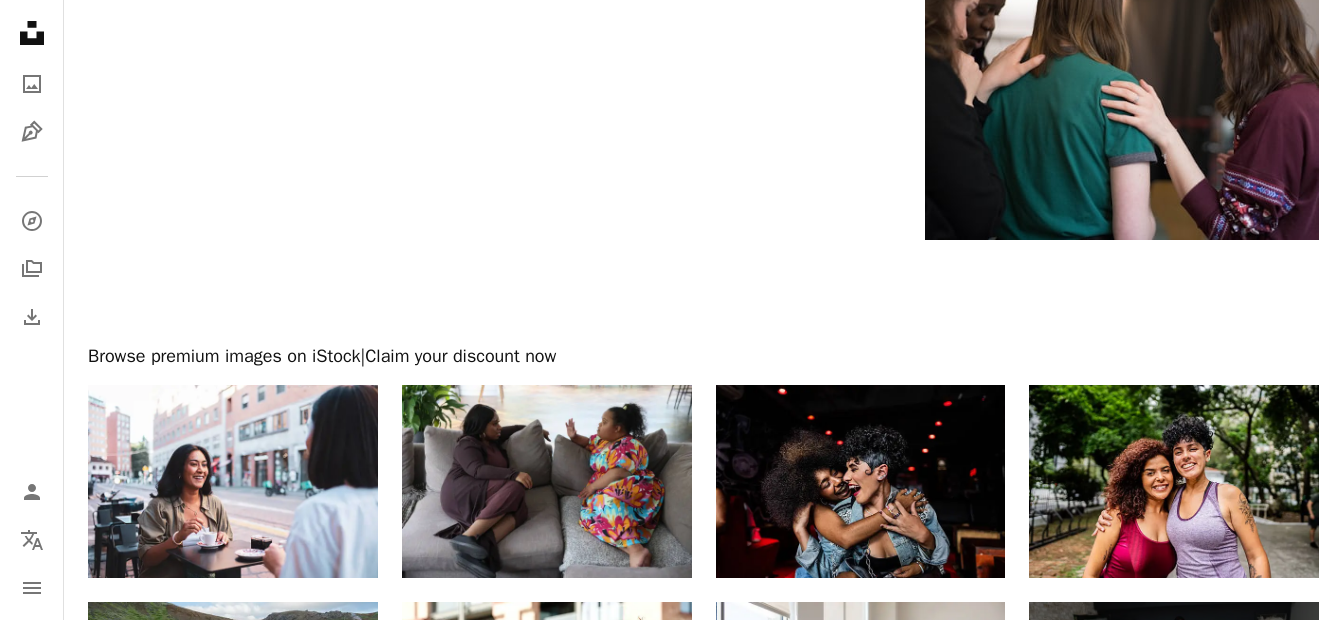 scroll, scrollTop: 3423, scrollLeft: 0, axis: vertical 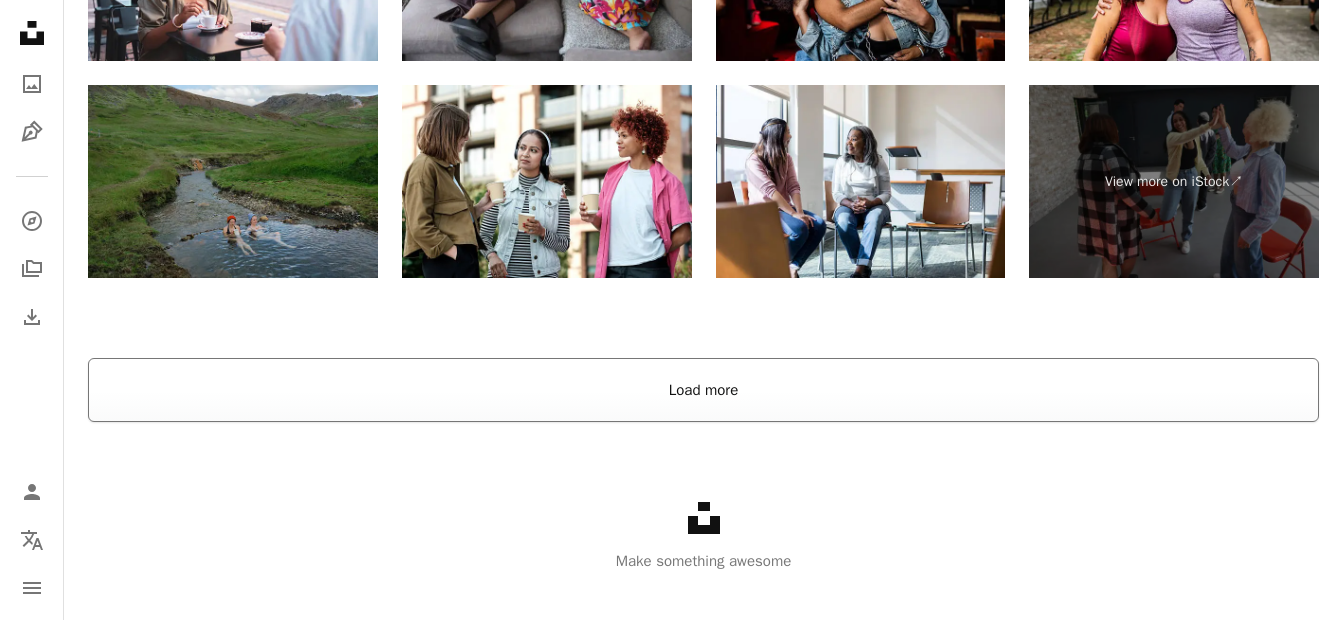 click on "Load more" at bounding box center (703, 390) 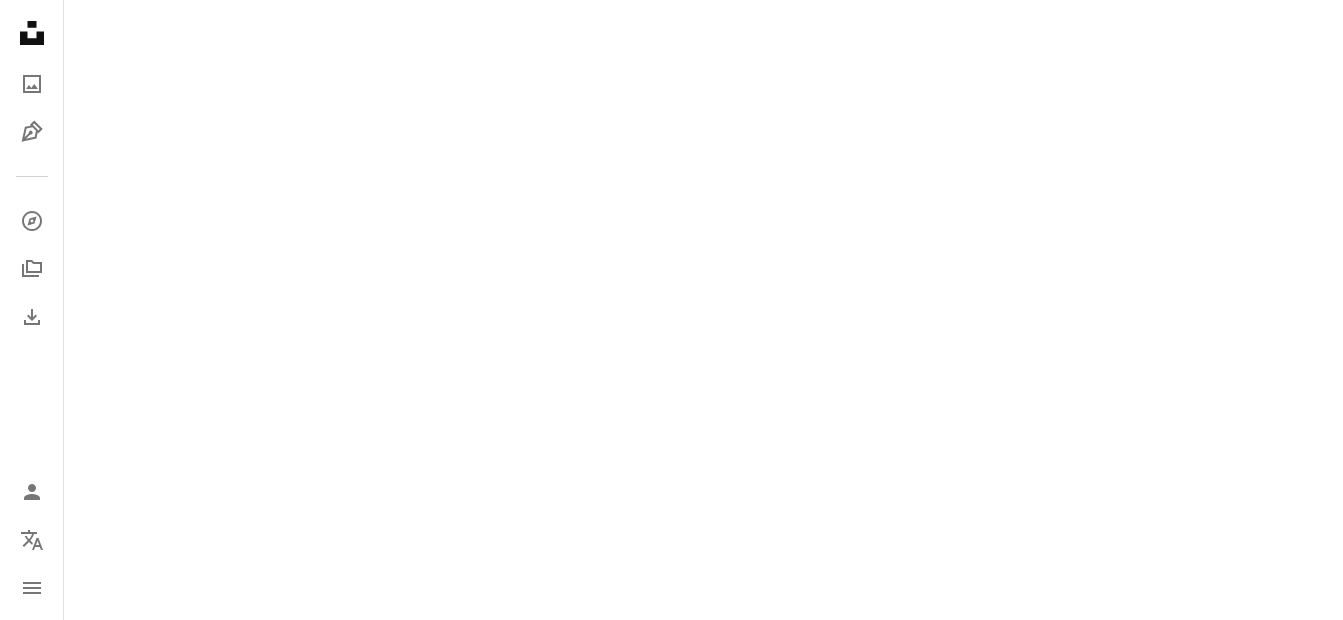 scroll, scrollTop: 3281, scrollLeft: 0, axis: vertical 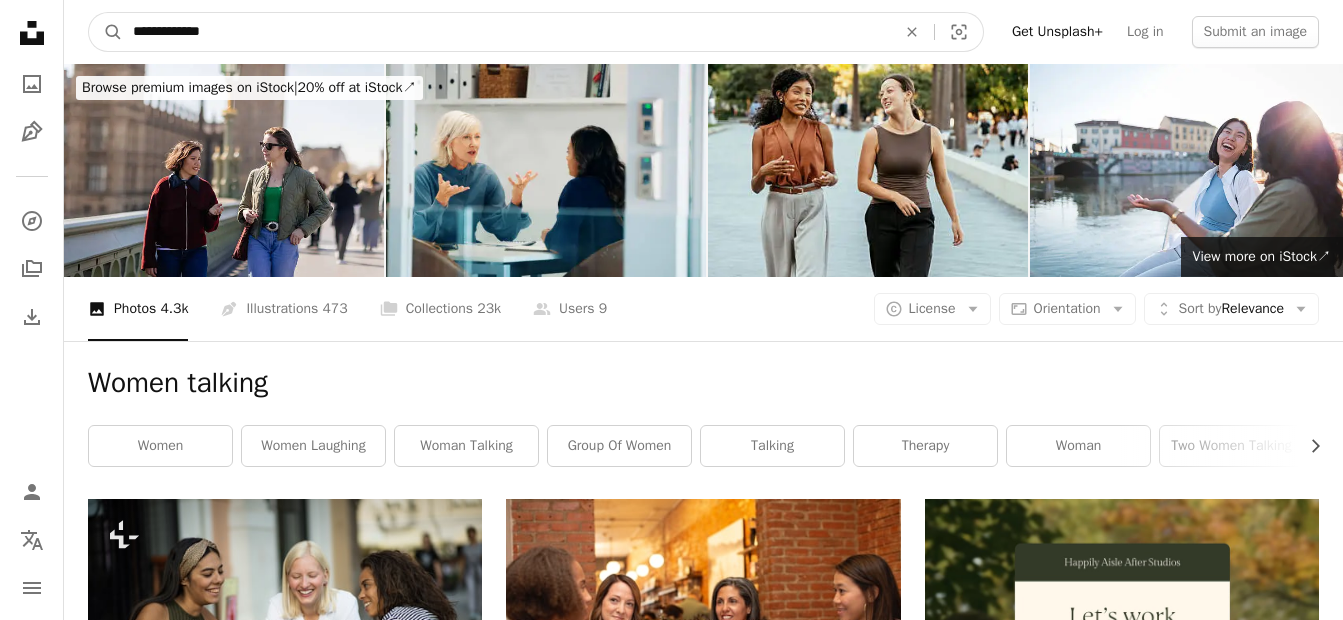 click on "**********" at bounding box center [506, 32] 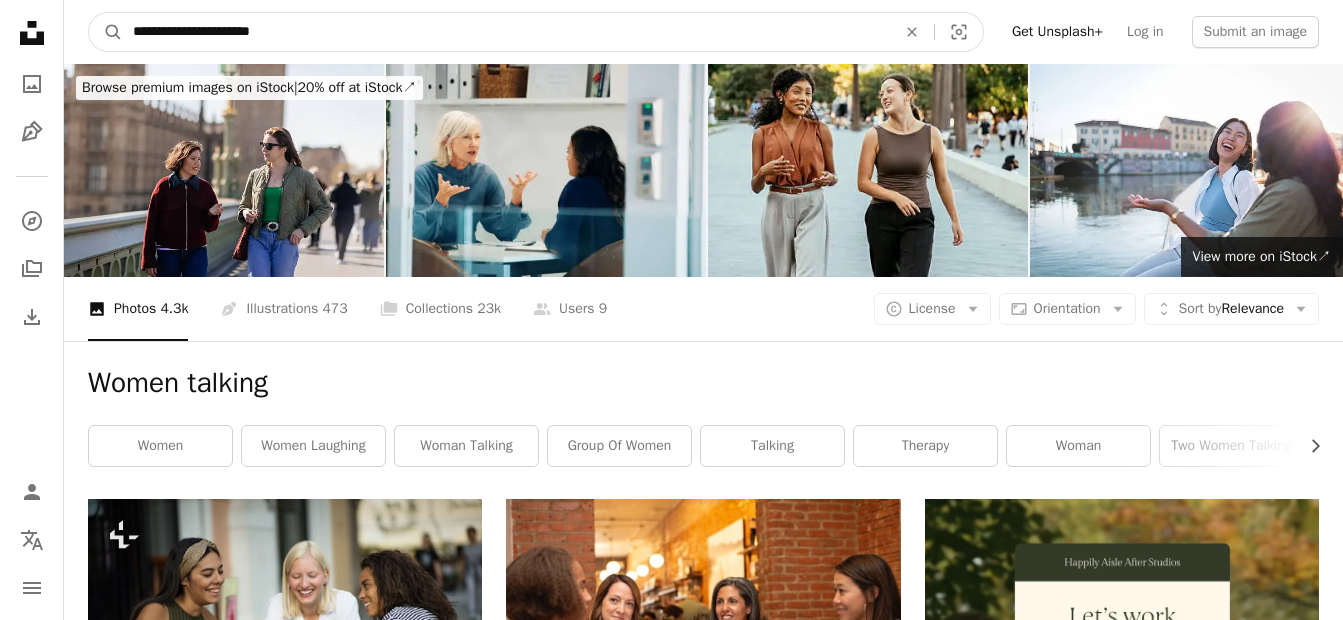 type on "**********" 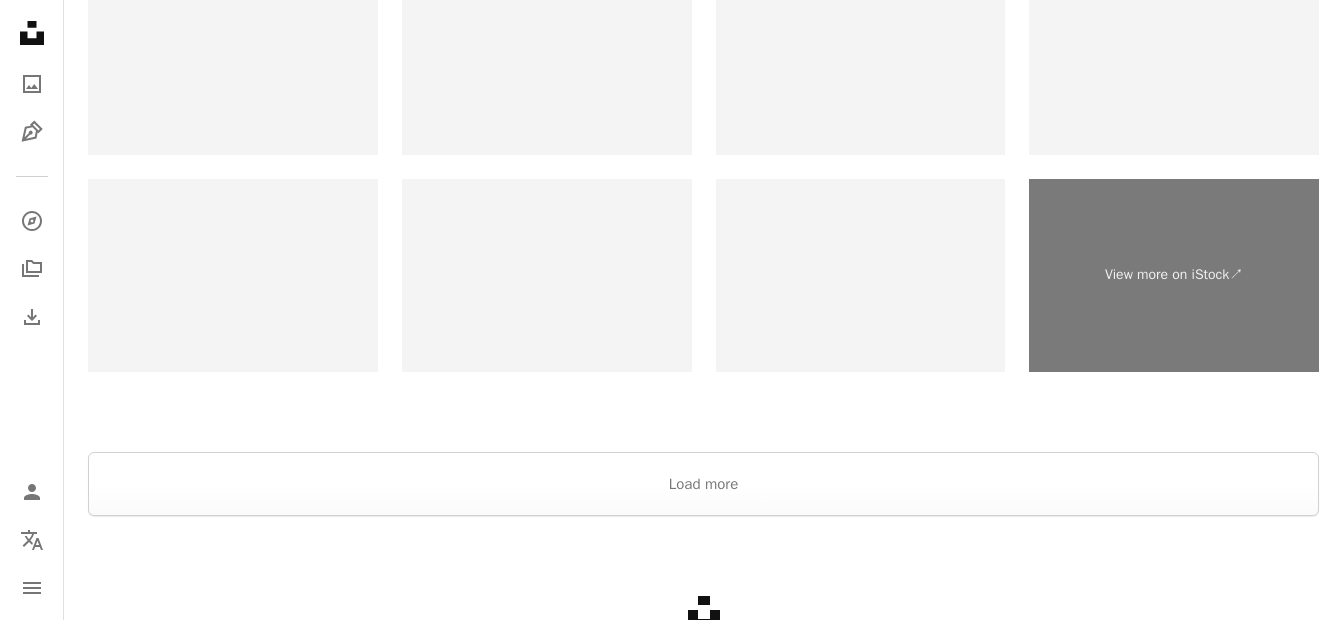 scroll, scrollTop: 3797, scrollLeft: 0, axis: vertical 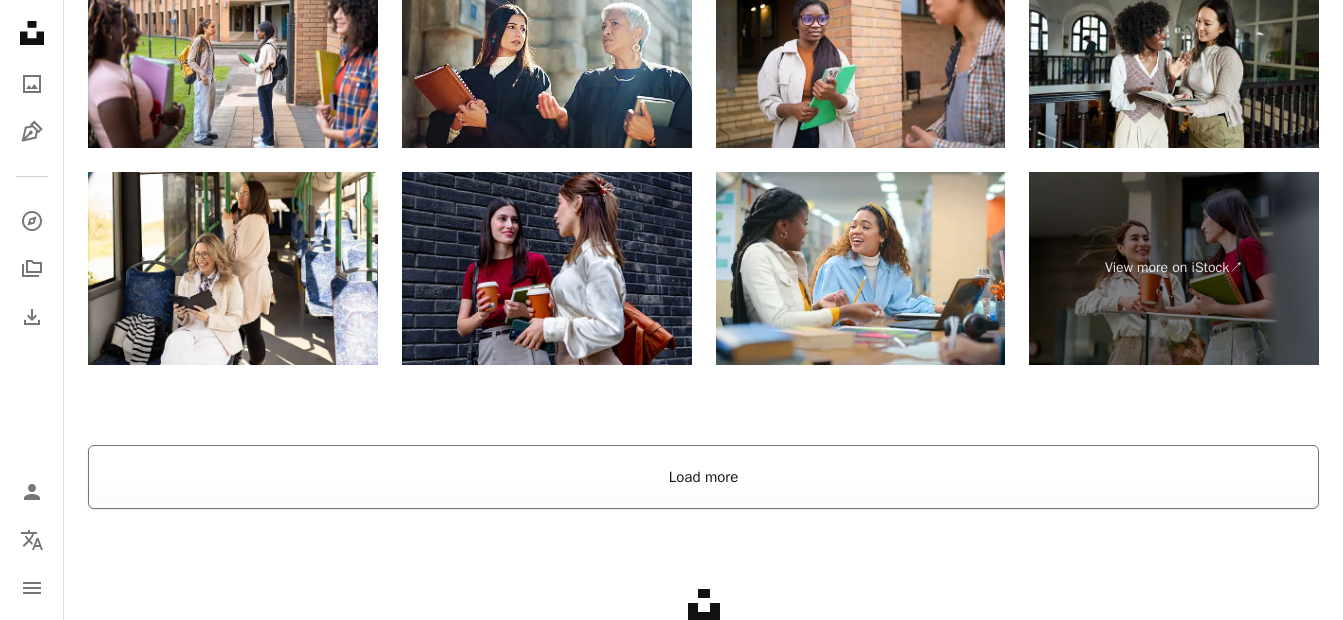click on "Load more" at bounding box center [703, 477] 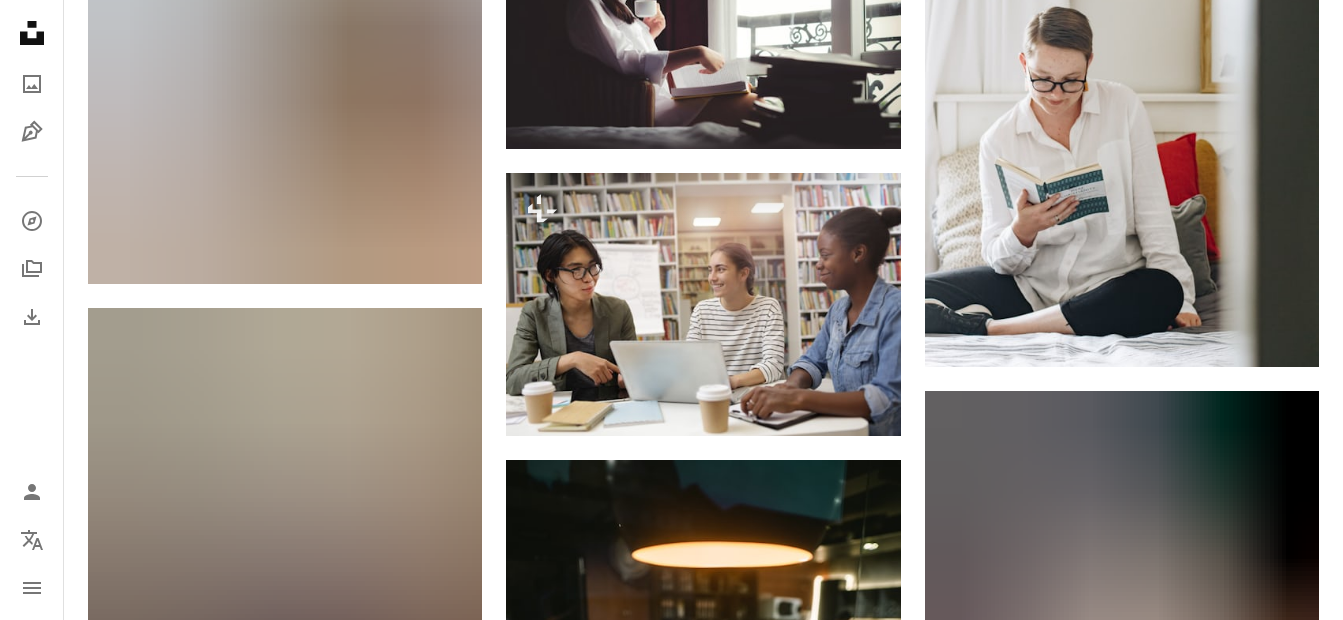 scroll, scrollTop: 8572, scrollLeft: 0, axis: vertical 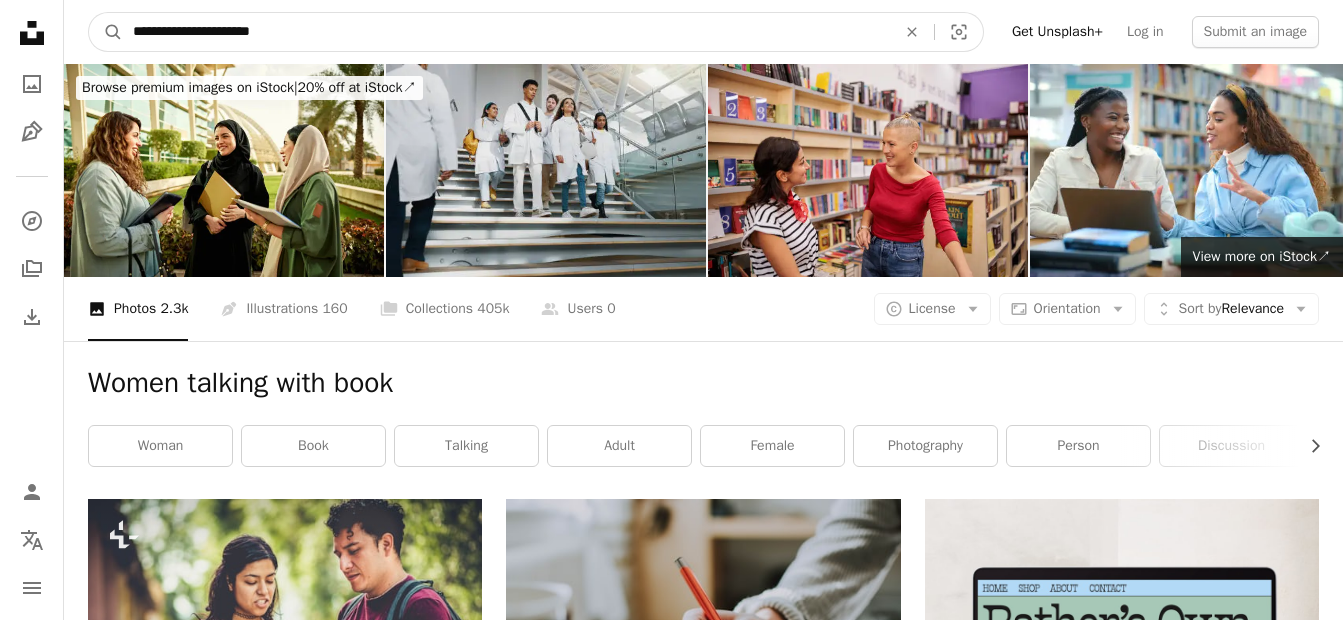 drag, startPoint x: 342, startPoint y: 30, endPoint x: -4, endPoint y: -32, distance: 351.51102 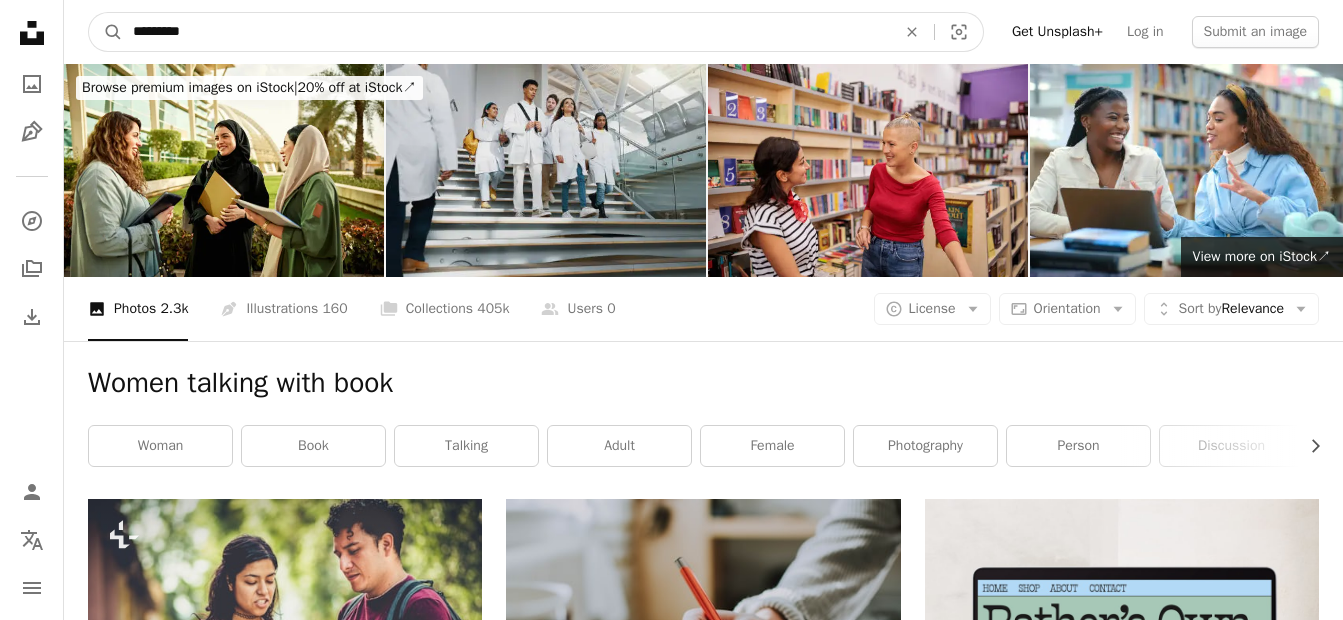 type on "*********" 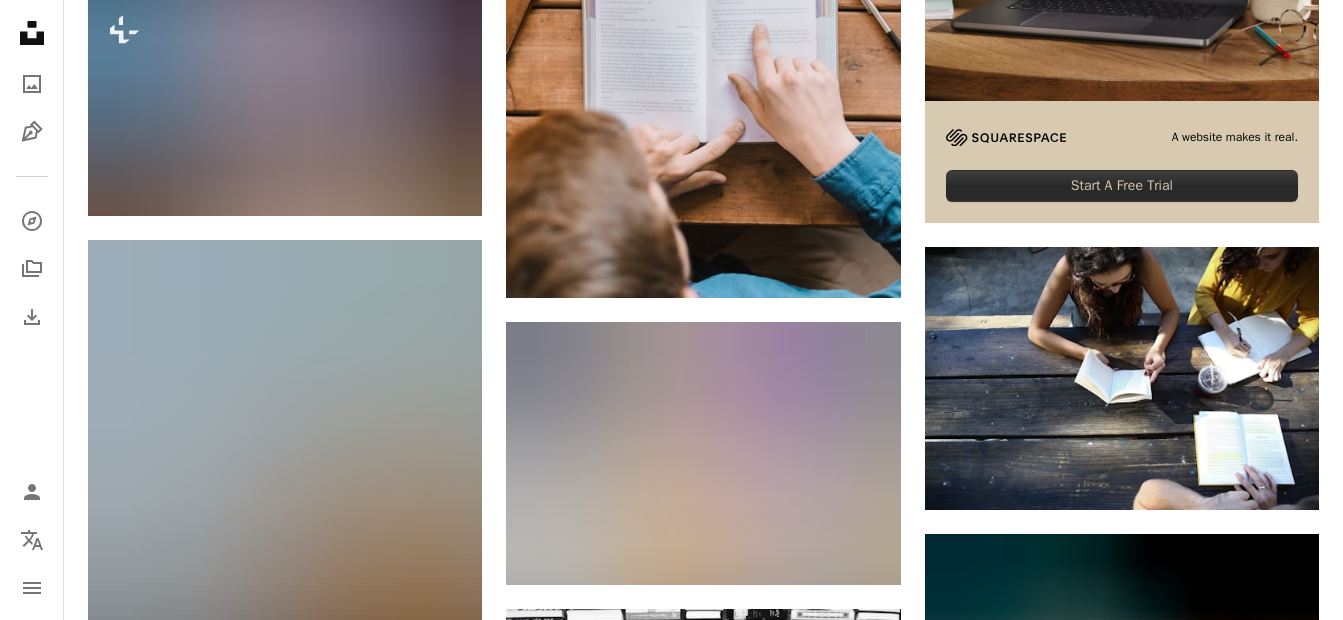 scroll, scrollTop: 815, scrollLeft: 0, axis: vertical 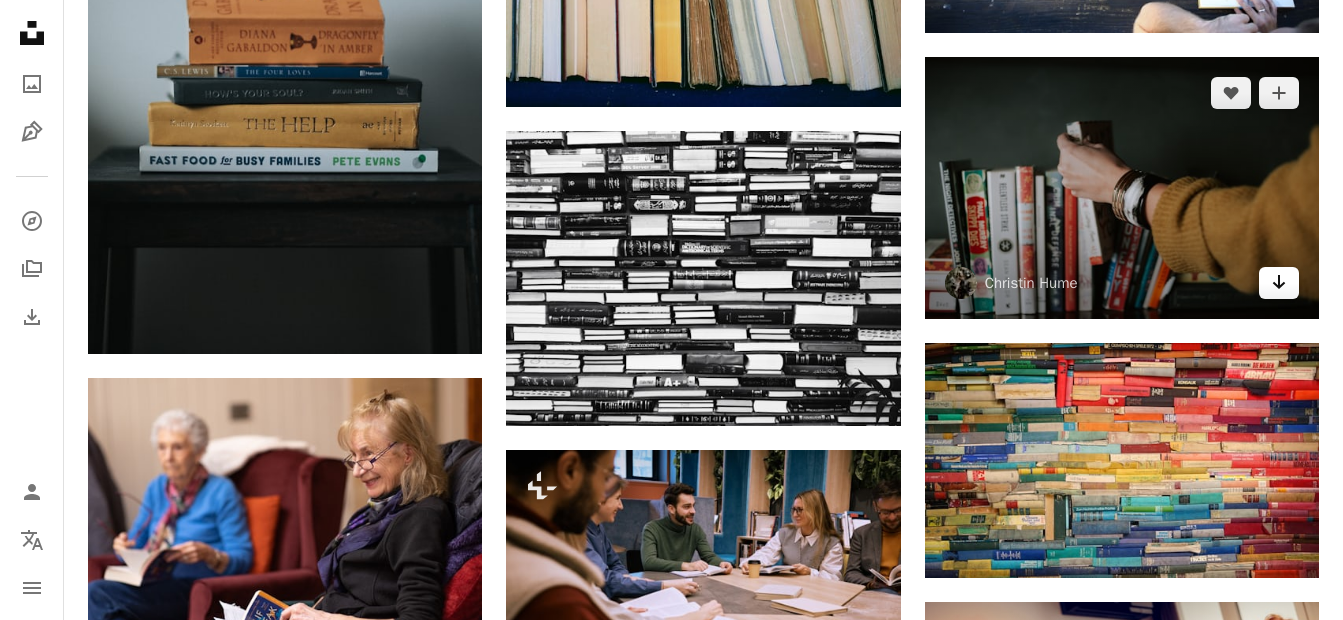 click on "Arrow pointing down" 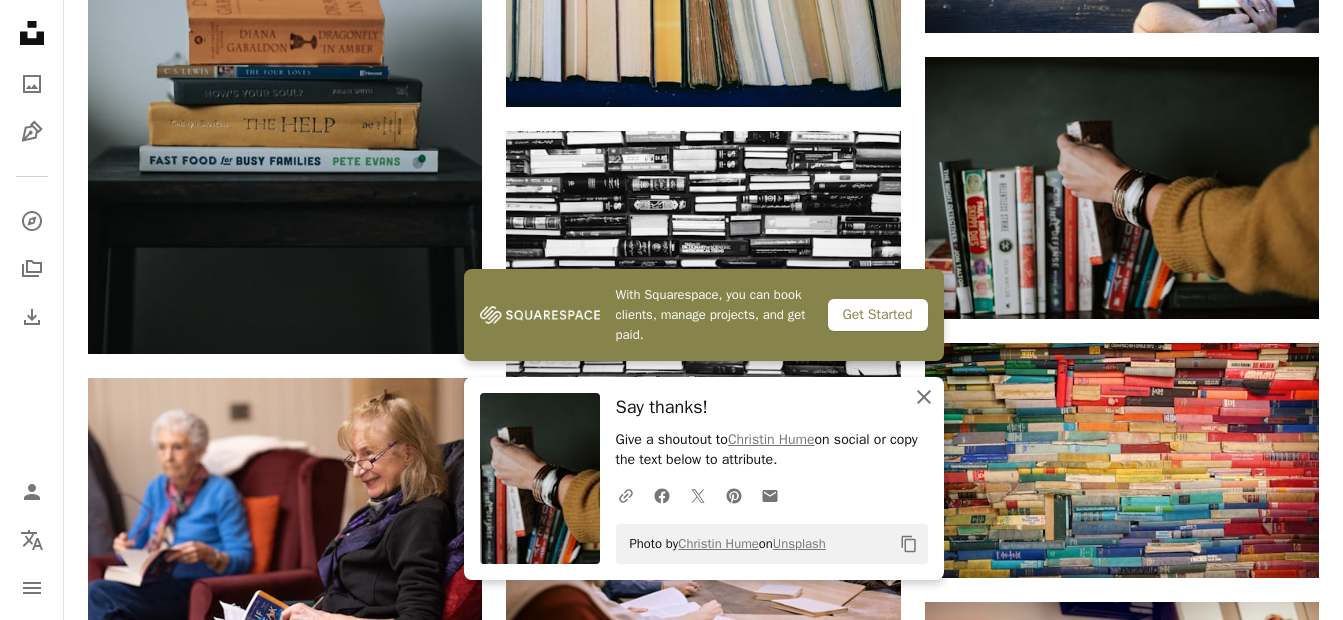 click on "An X shape" 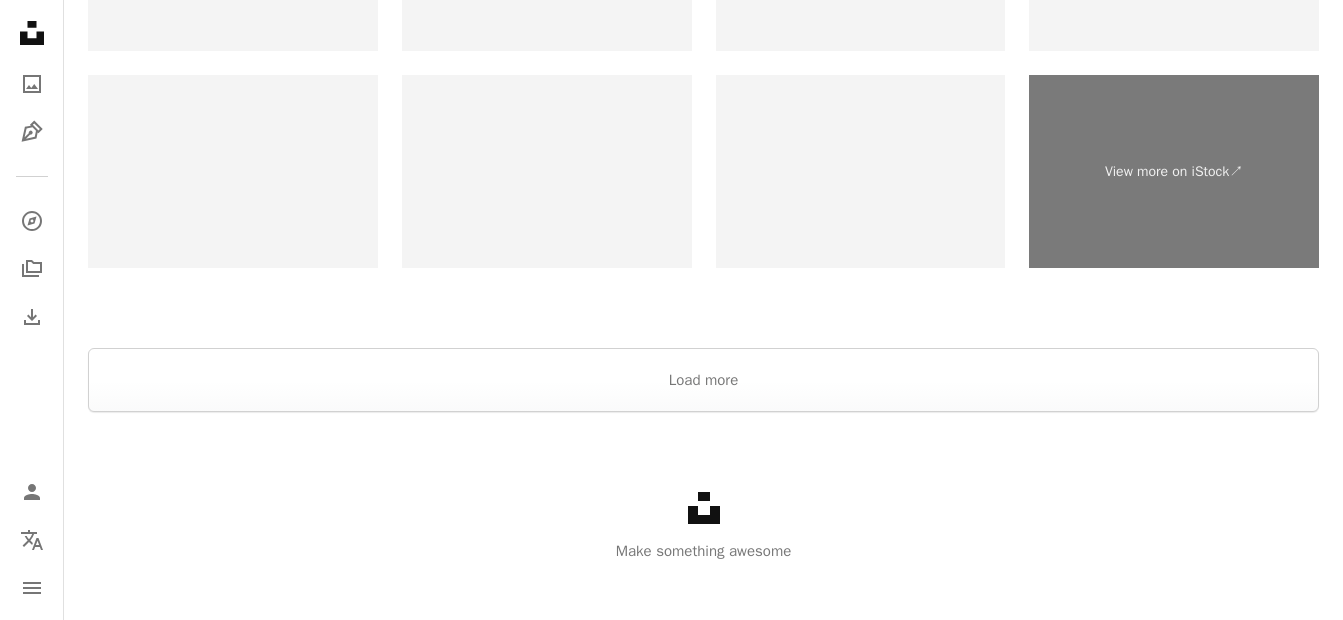 scroll, scrollTop: 3590, scrollLeft: 0, axis: vertical 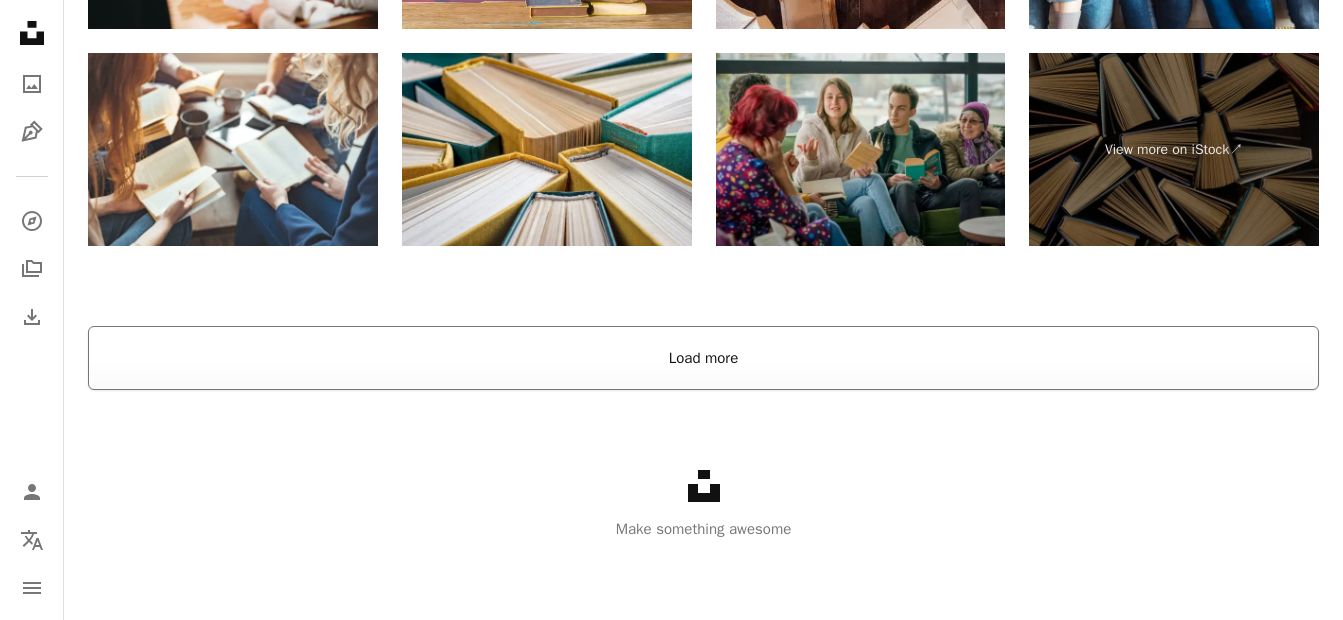 click on "Load more" at bounding box center [703, 358] 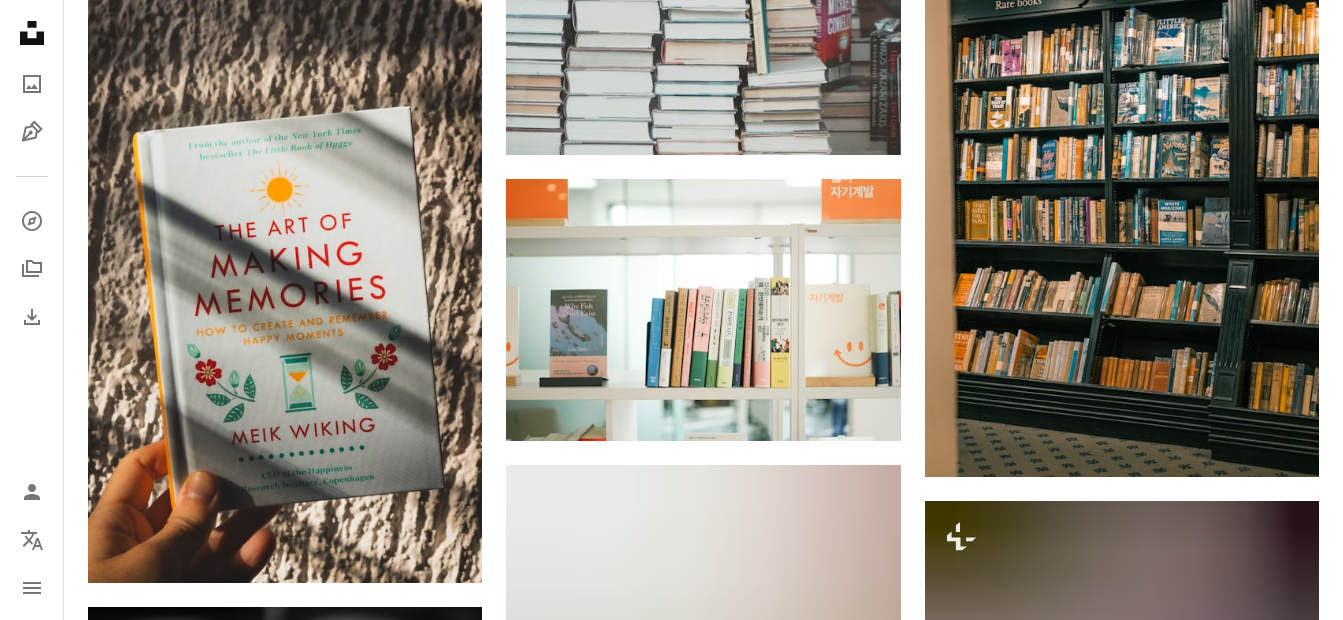 scroll, scrollTop: 0, scrollLeft: 0, axis: both 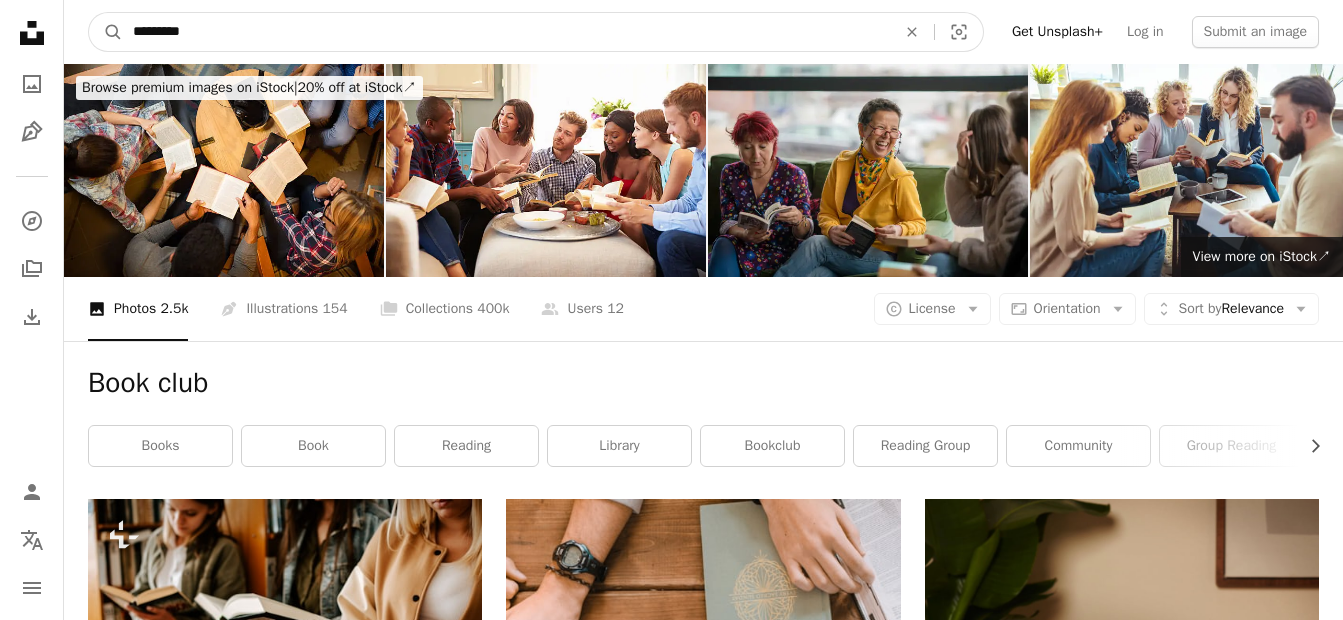 drag, startPoint x: 201, startPoint y: 19, endPoint x: 33, endPoint y: 18, distance: 168.00298 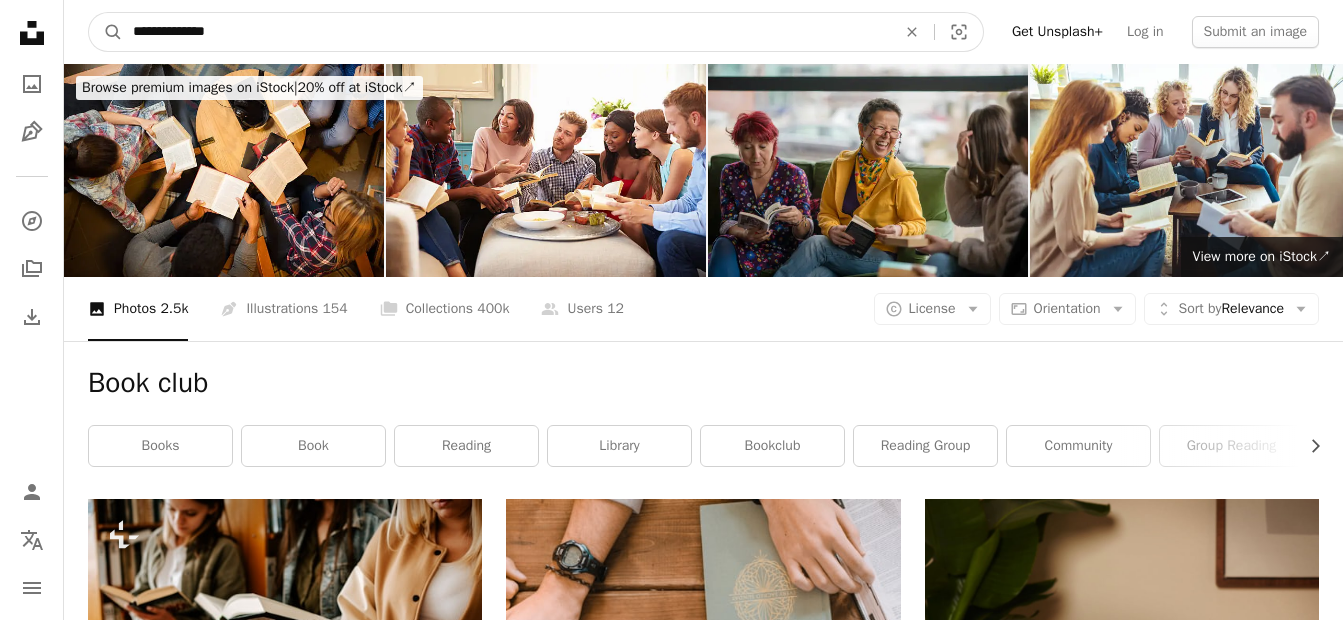 type on "**********" 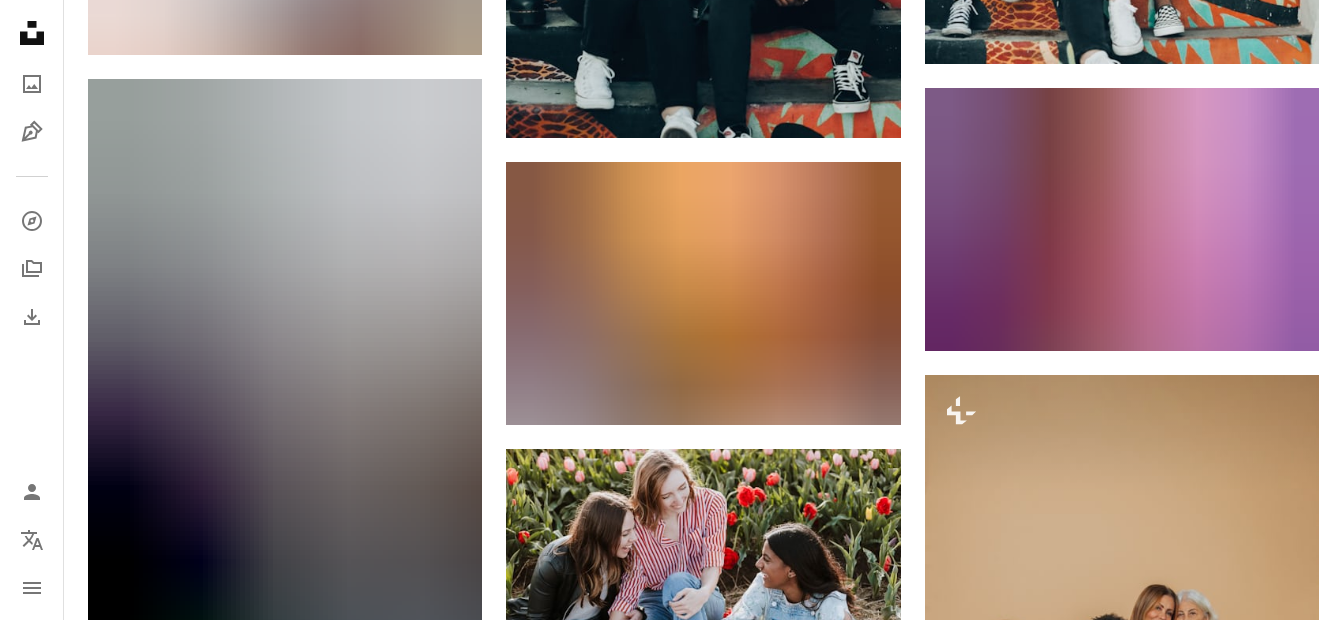 scroll, scrollTop: 1576, scrollLeft: 0, axis: vertical 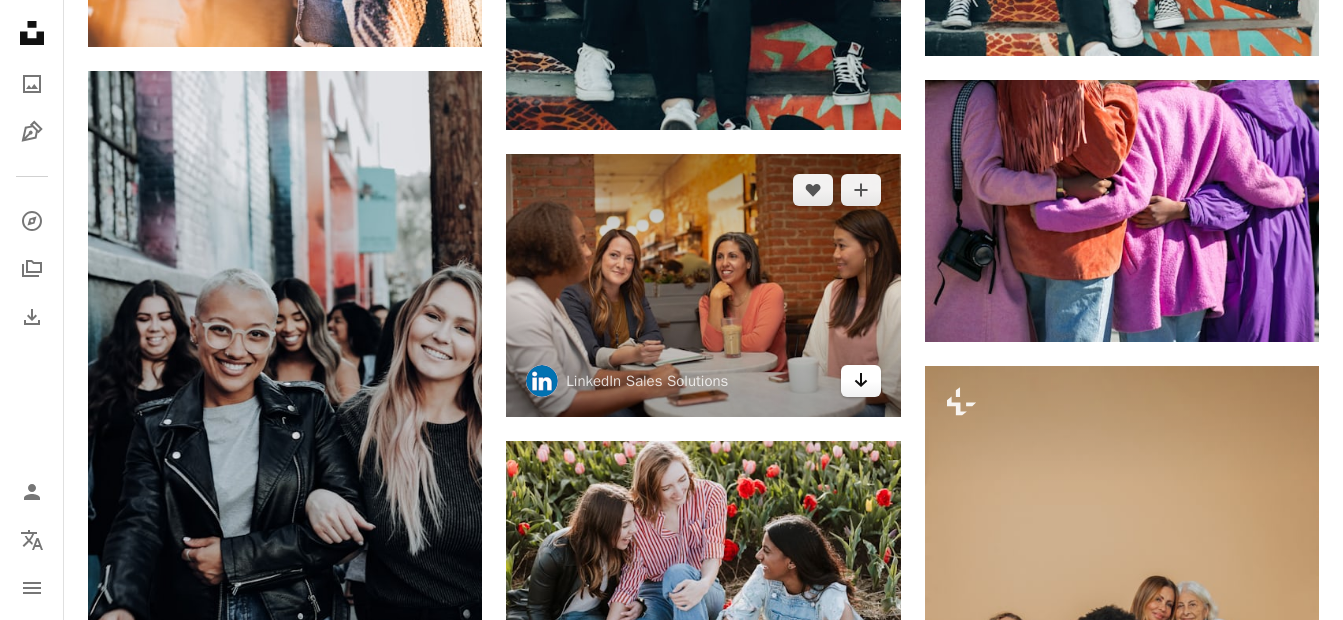 click on "Arrow pointing down" at bounding box center [861, 381] 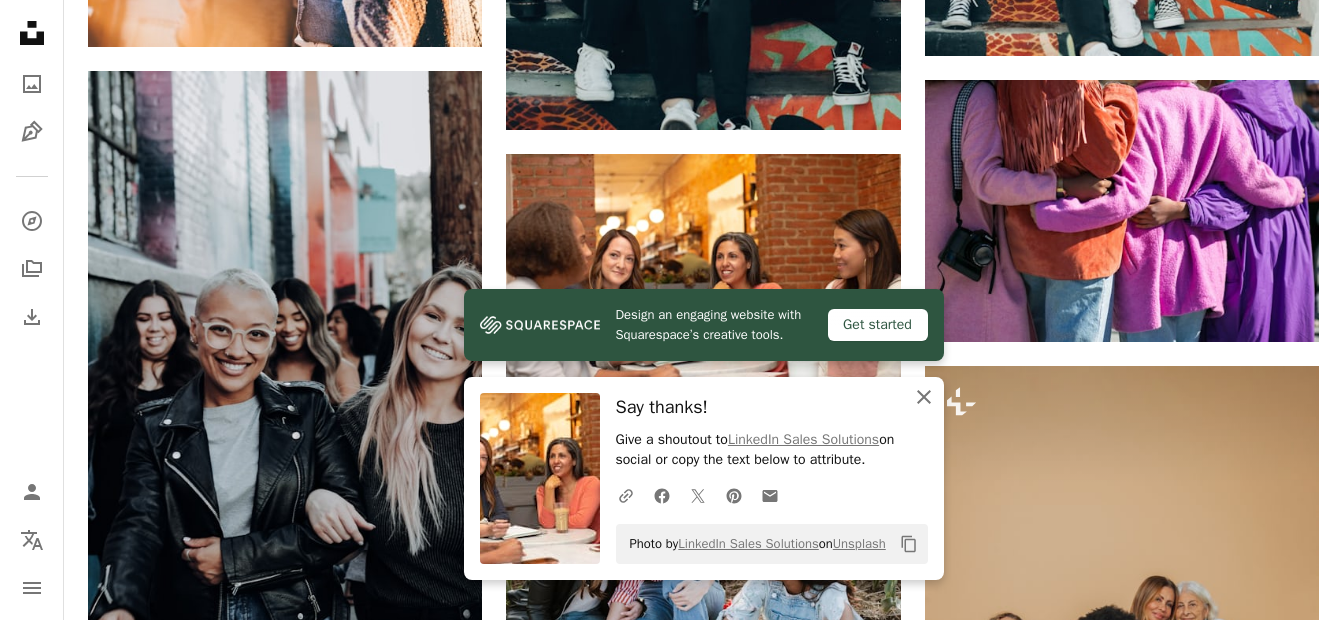 click on "An X shape" 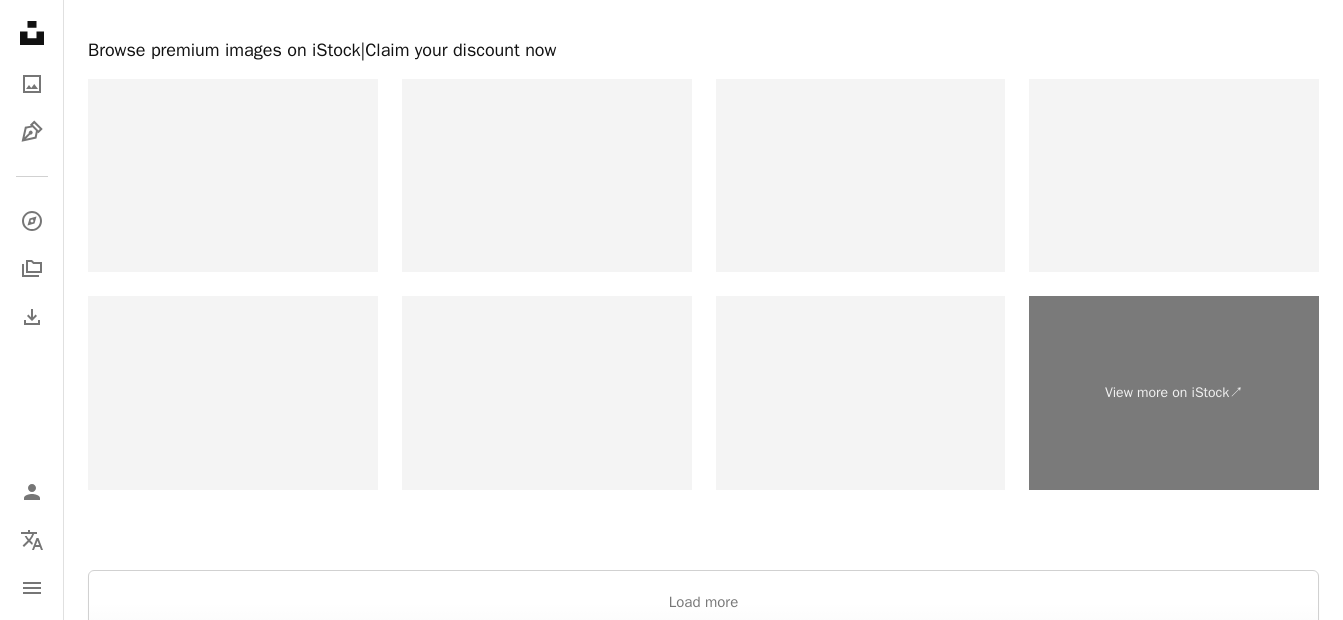 scroll, scrollTop: 3525, scrollLeft: 0, axis: vertical 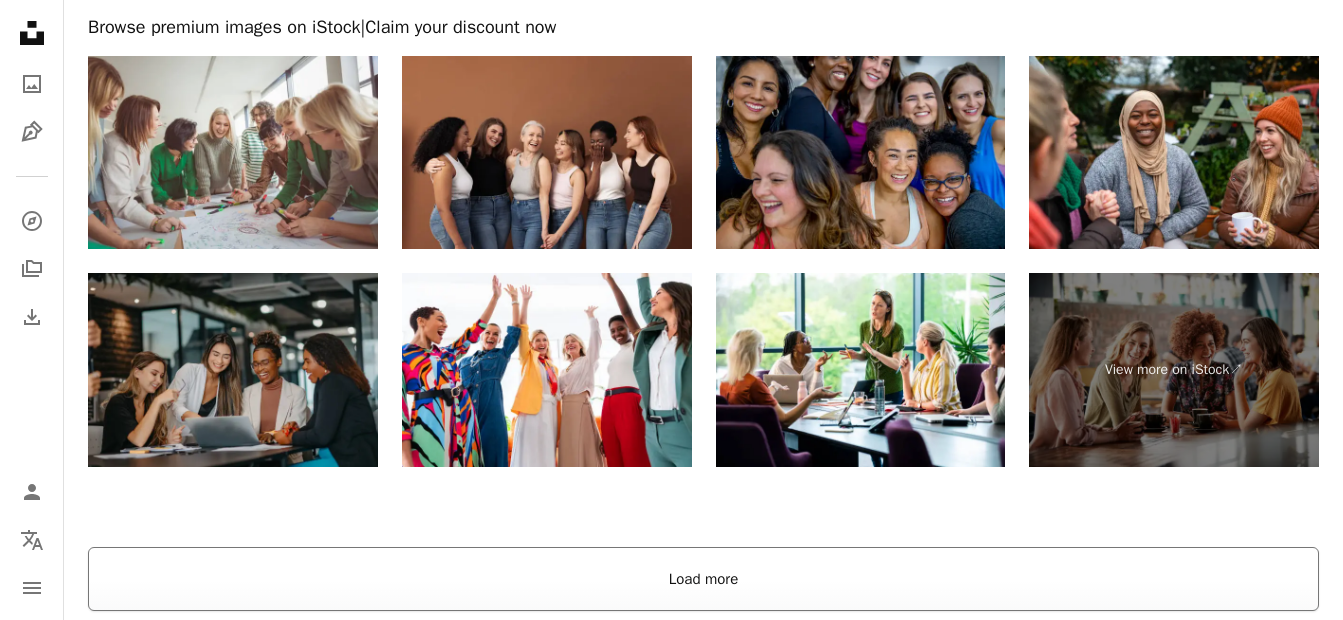 click on "Load more" at bounding box center [703, 579] 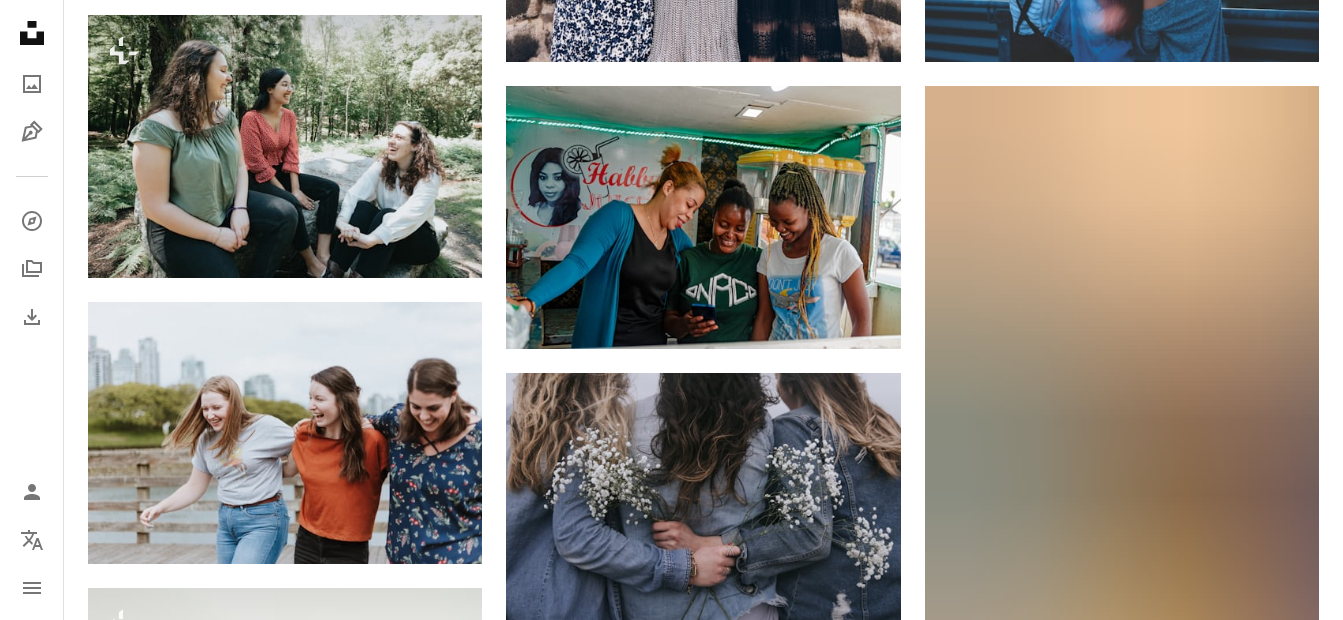 scroll, scrollTop: 4611, scrollLeft: 0, axis: vertical 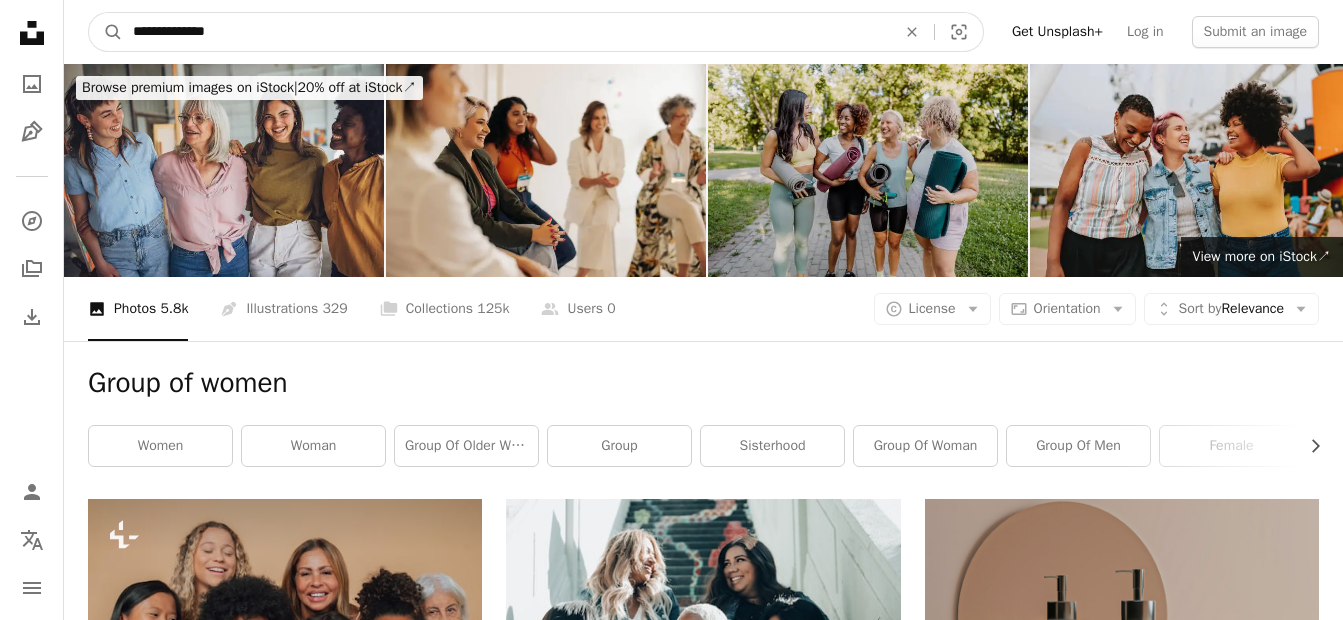 drag, startPoint x: 252, startPoint y: 28, endPoint x: -4, endPoint y: 34, distance: 256.0703 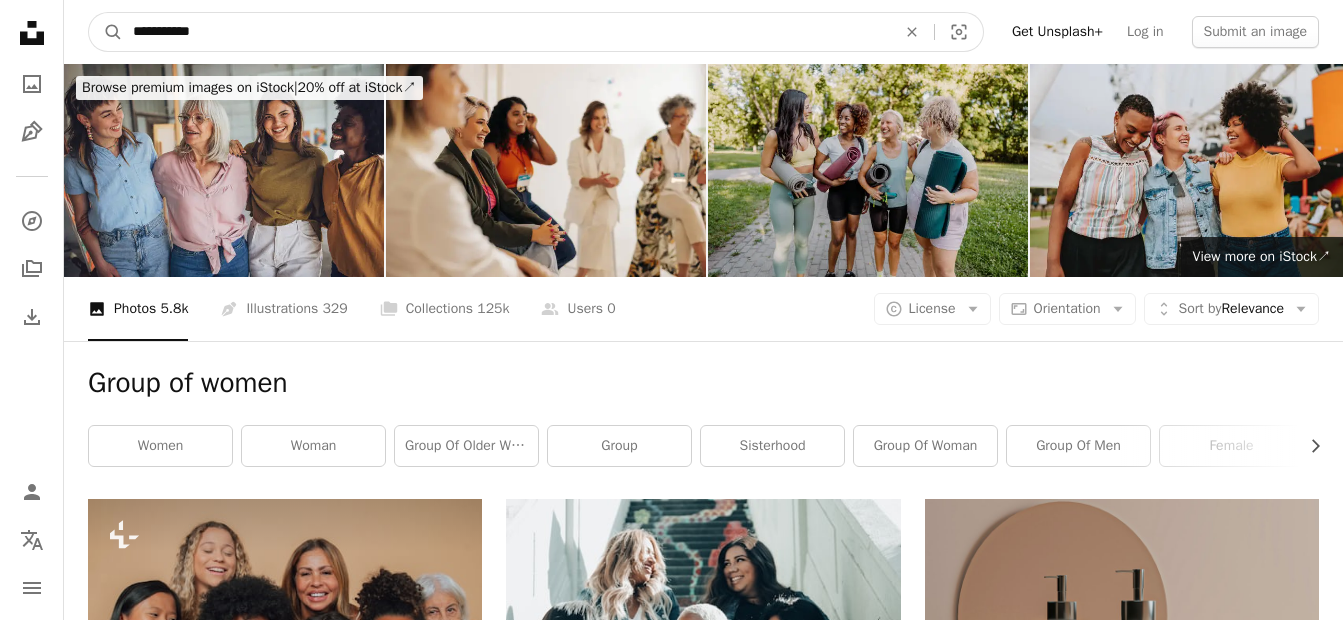type on "**********" 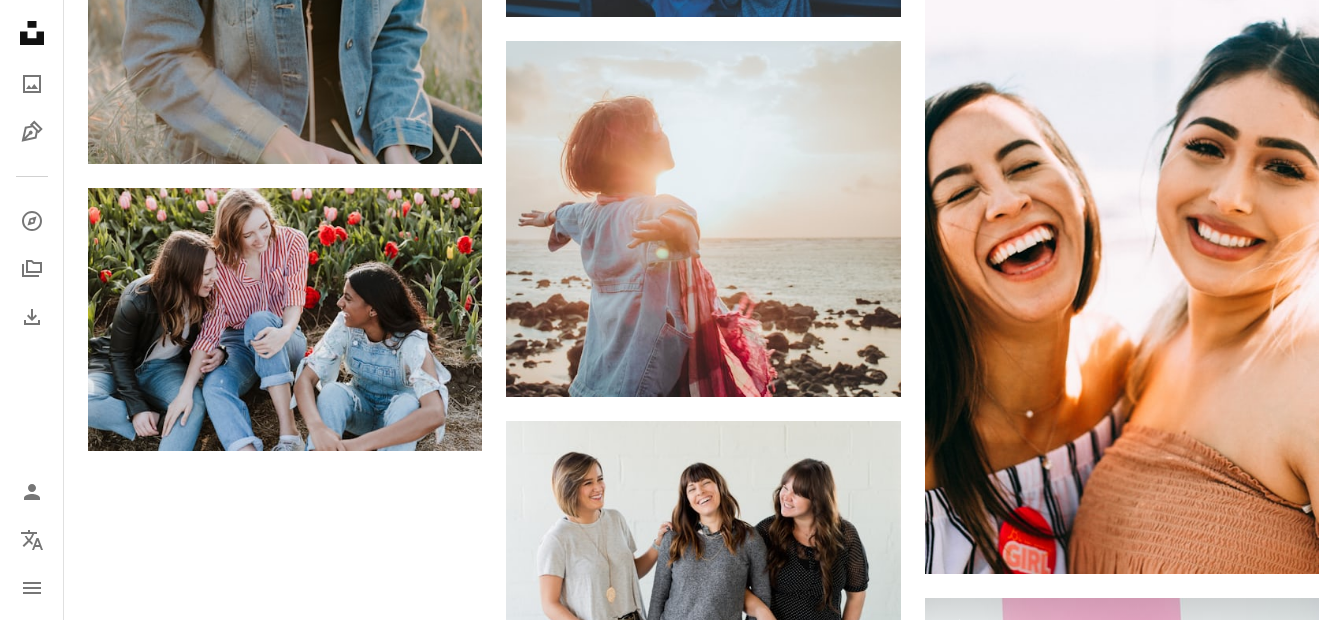 scroll, scrollTop: 2542, scrollLeft: 0, axis: vertical 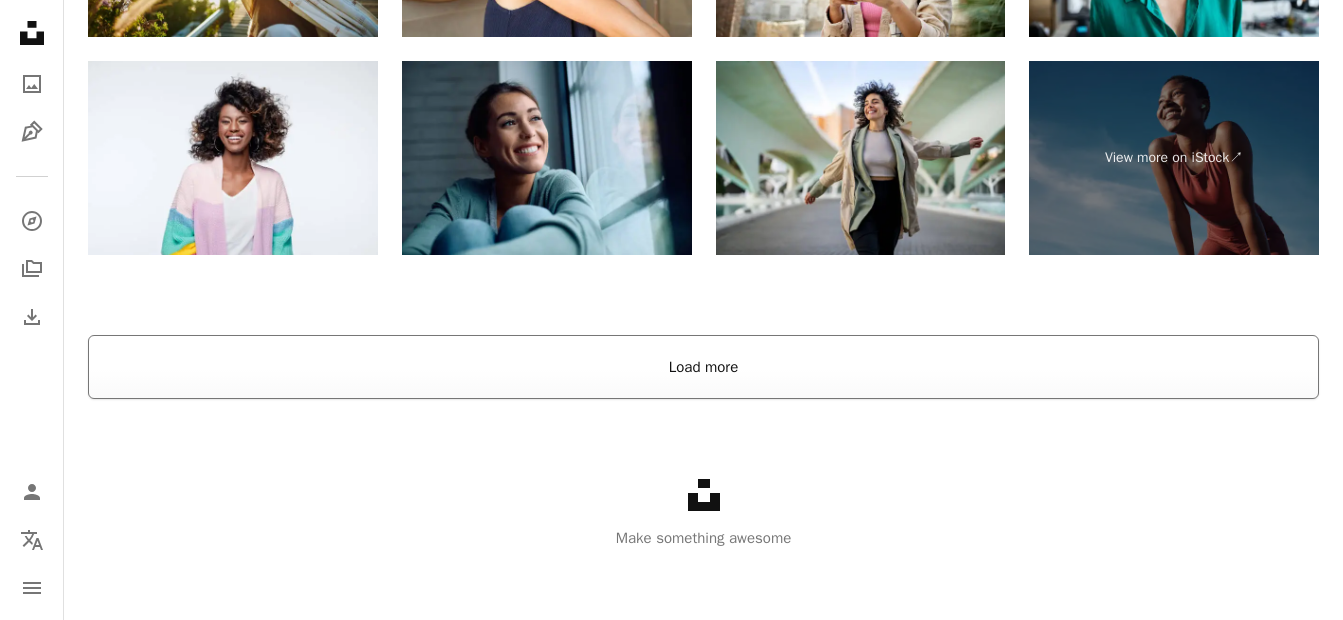 click on "Load more" at bounding box center [703, 367] 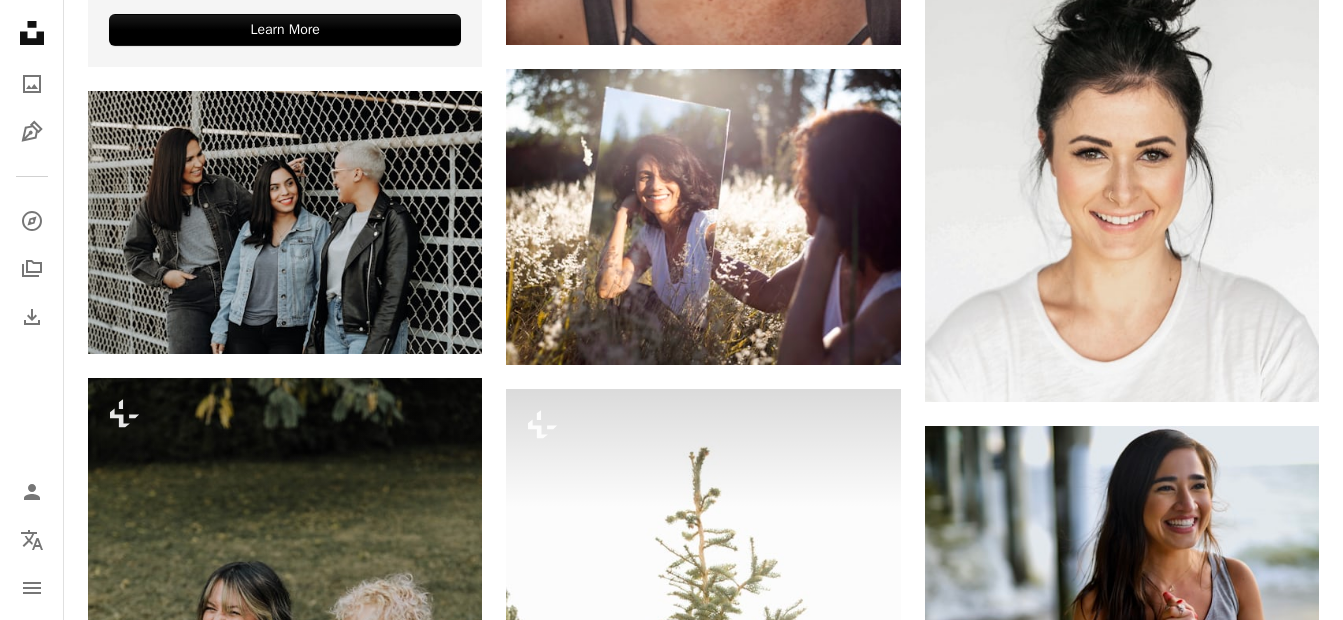 scroll, scrollTop: 4660, scrollLeft: 0, axis: vertical 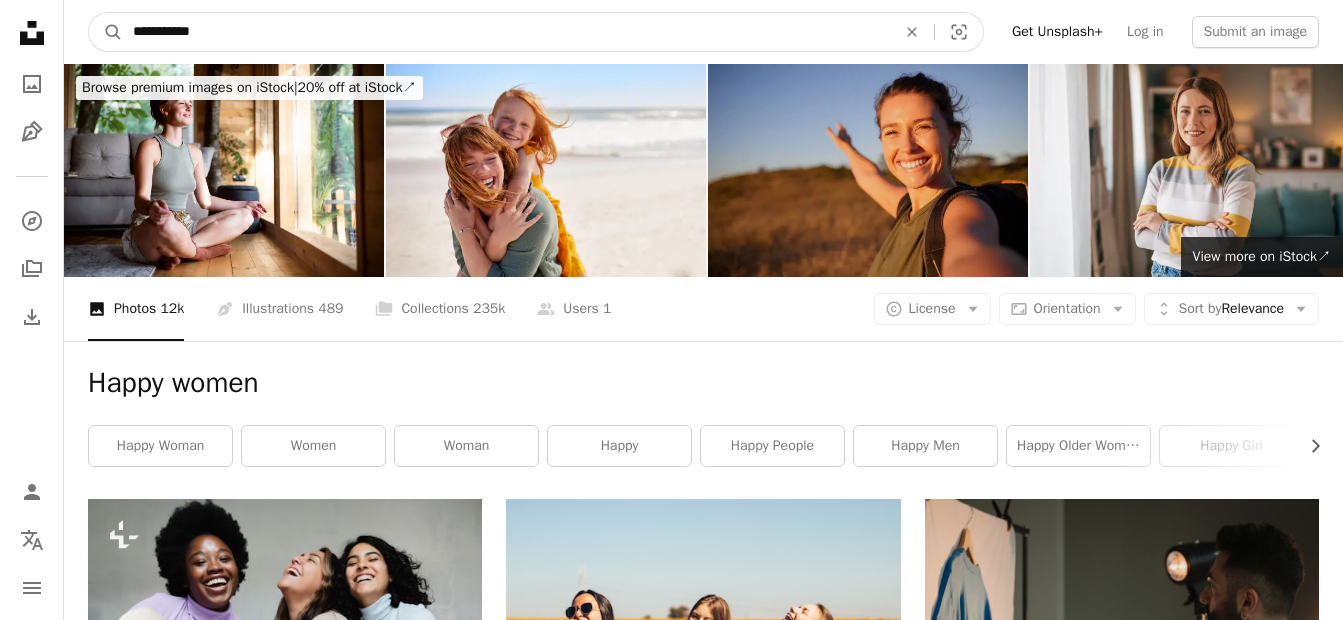 drag, startPoint x: 233, startPoint y: 29, endPoint x: 33, endPoint y: 36, distance: 200.12247 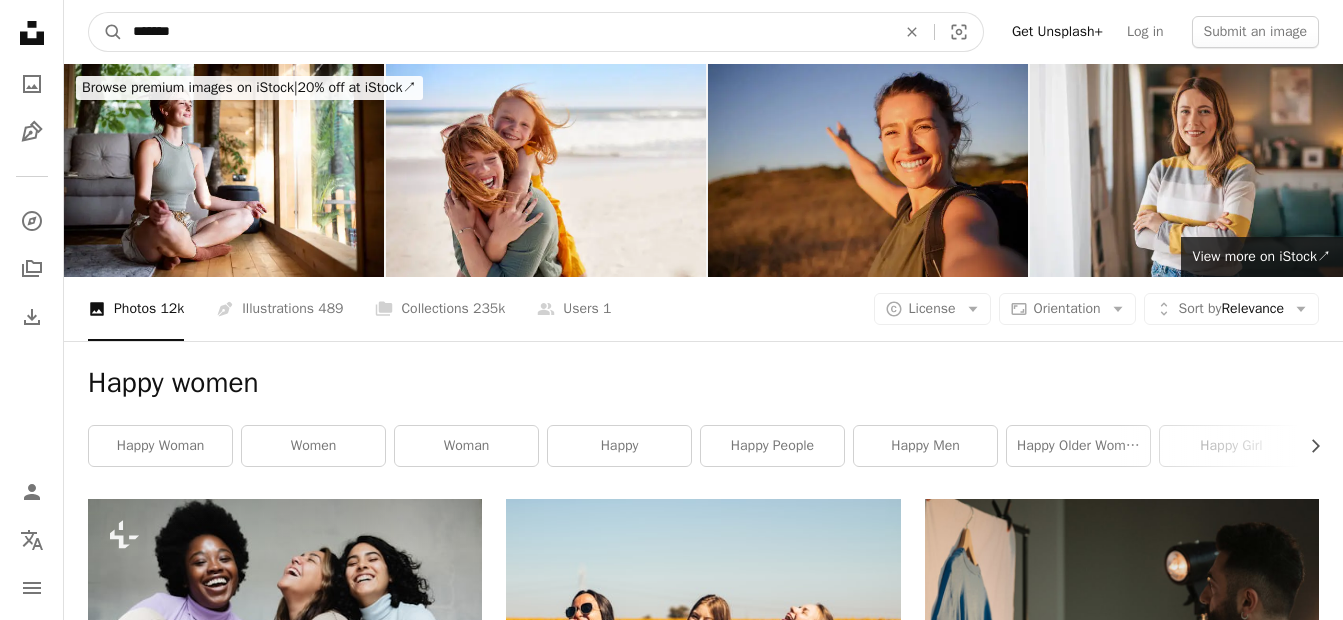 type on "*******" 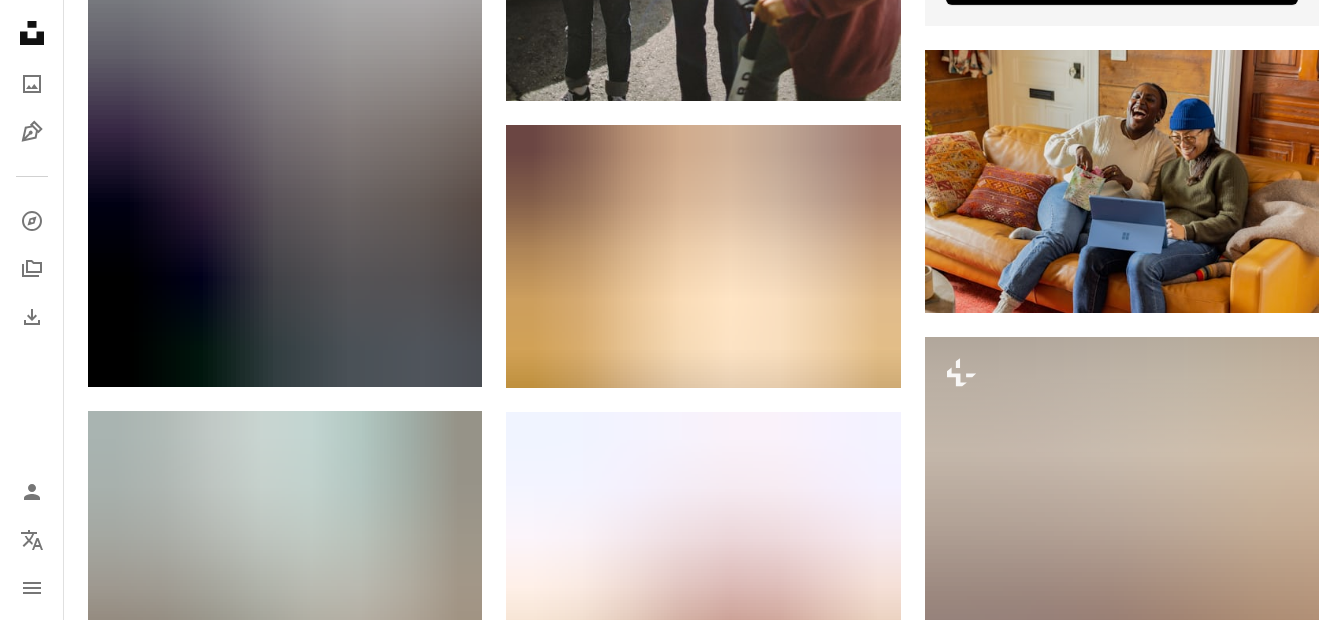scroll, scrollTop: 1023, scrollLeft: 0, axis: vertical 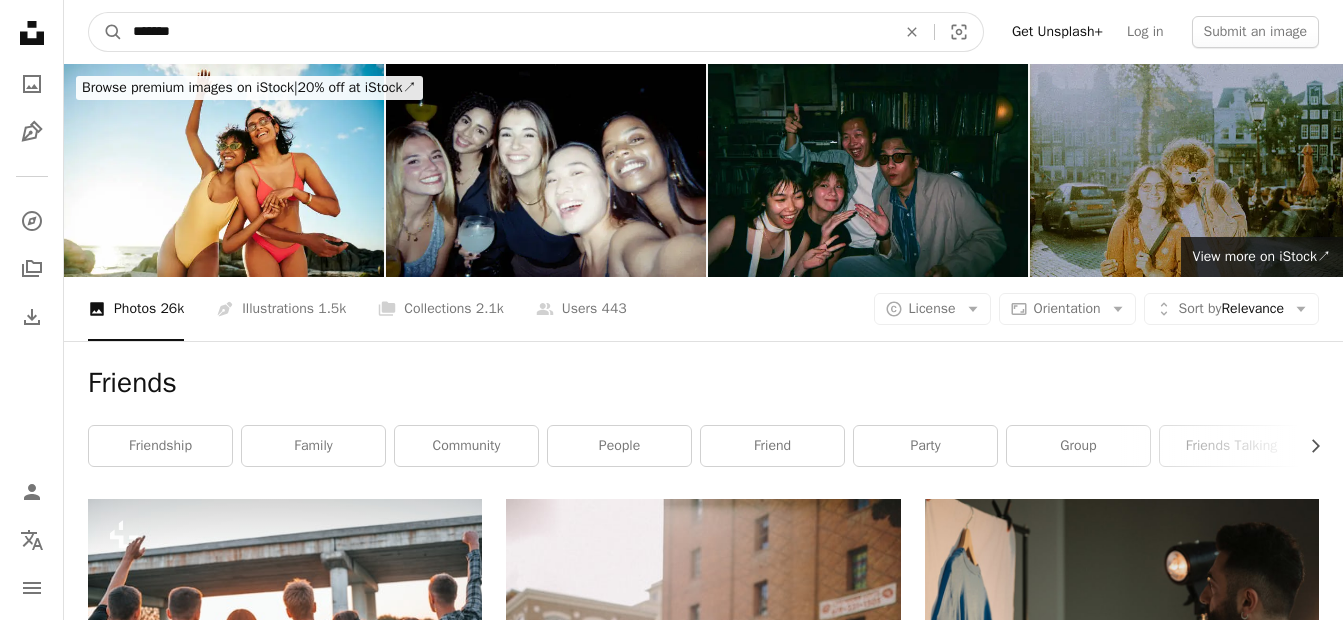click on "*******" at bounding box center (506, 32) 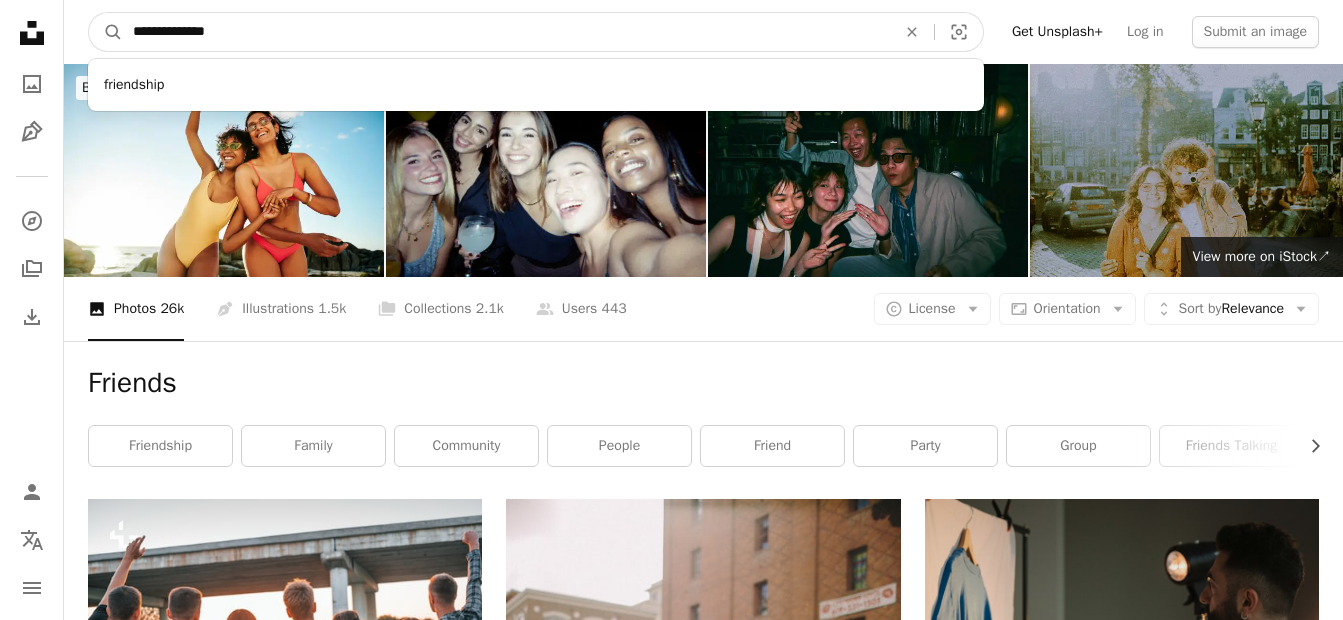 type on "**********" 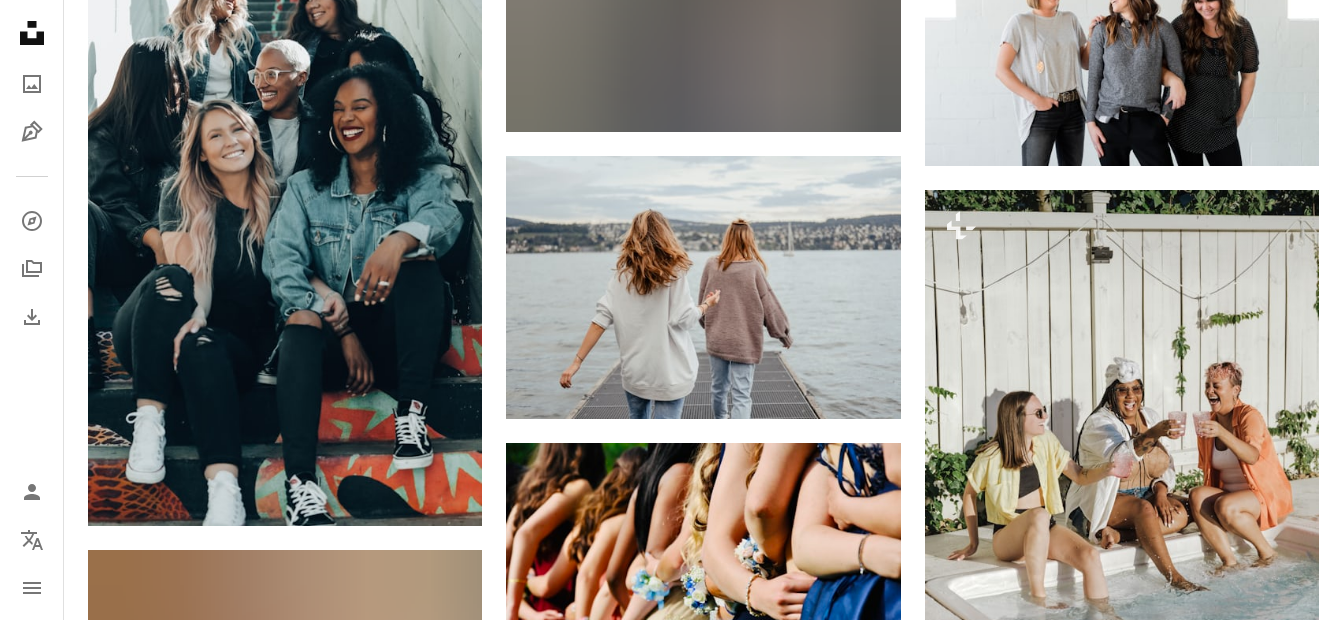 scroll, scrollTop: 1770, scrollLeft: 0, axis: vertical 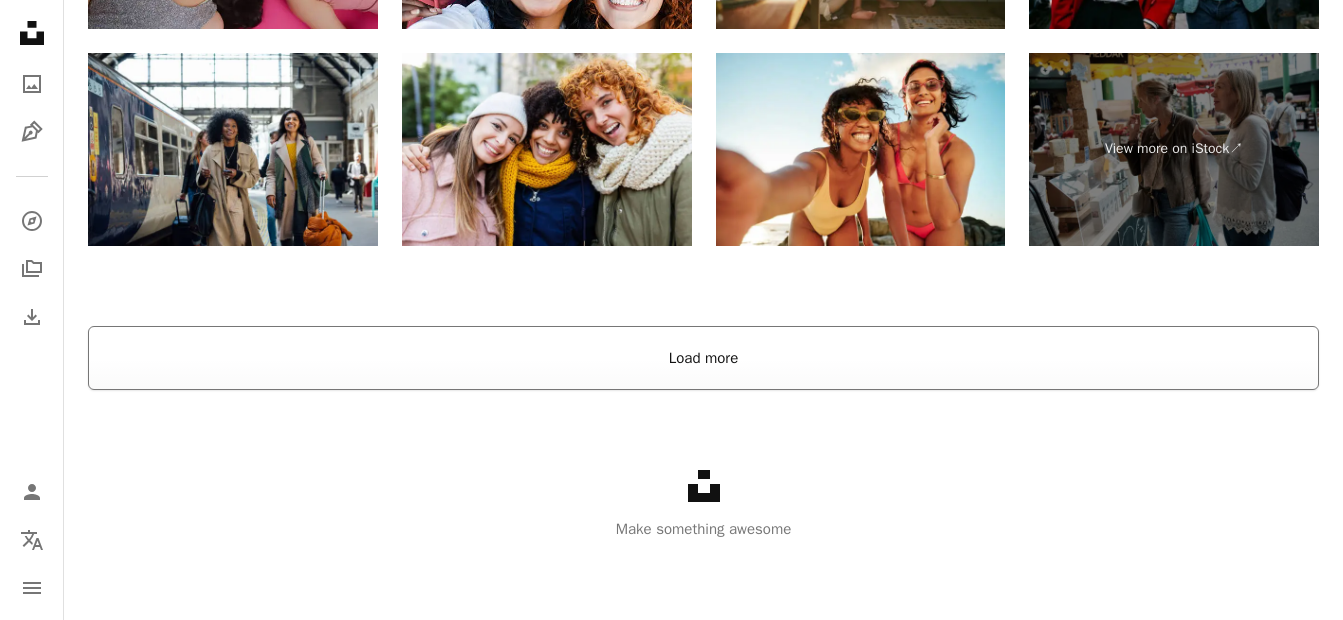 click on "Load more" at bounding box center (703, 358) 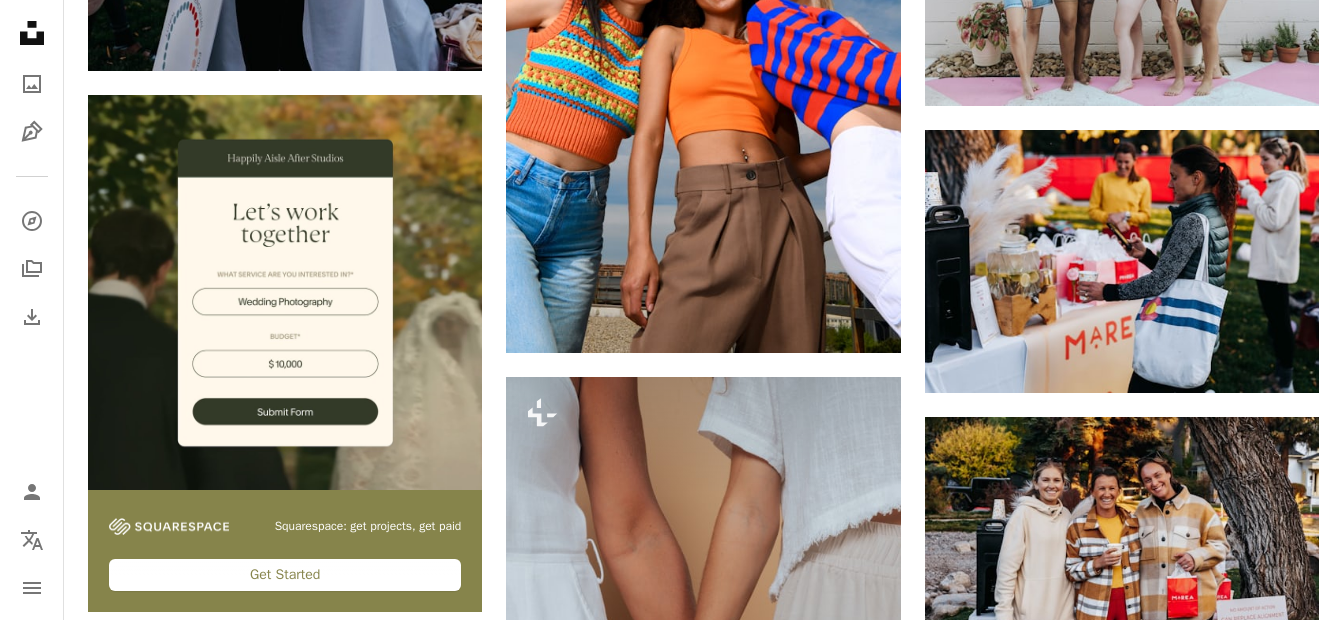 scroll, scrollTop: 4767, scrollLeft: 0, axis: vertical 